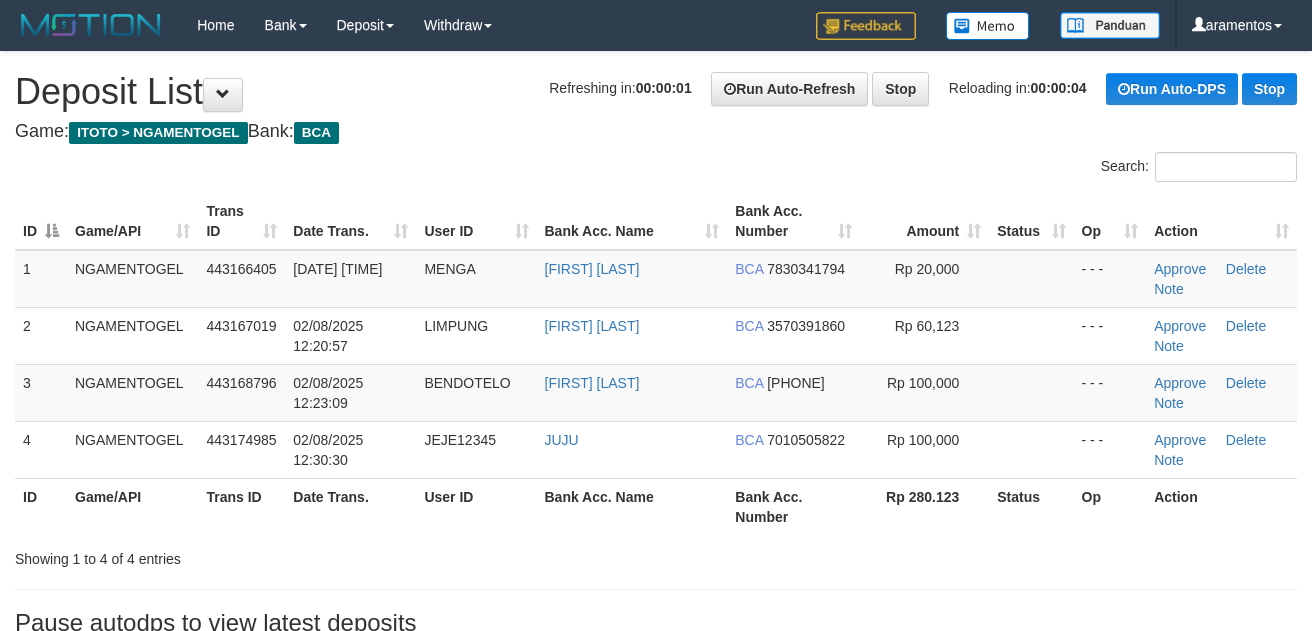 scroll, scrollTop: 0, scrollLeft: 0, axis: both 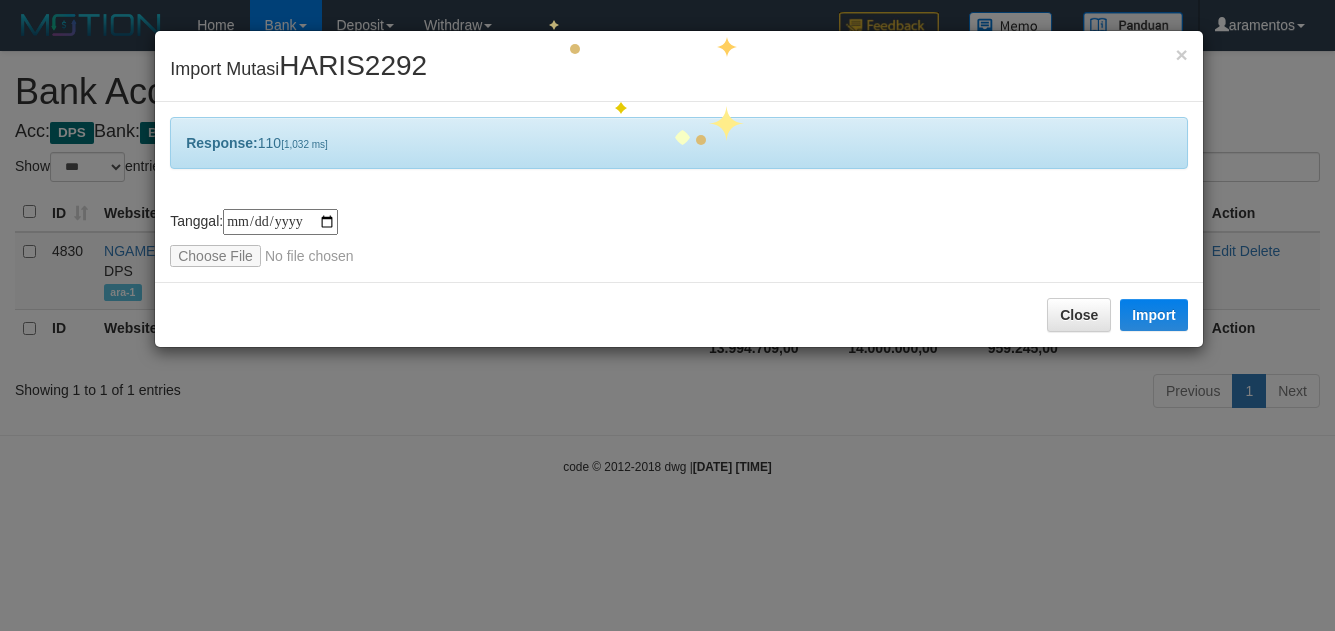 select on "***" 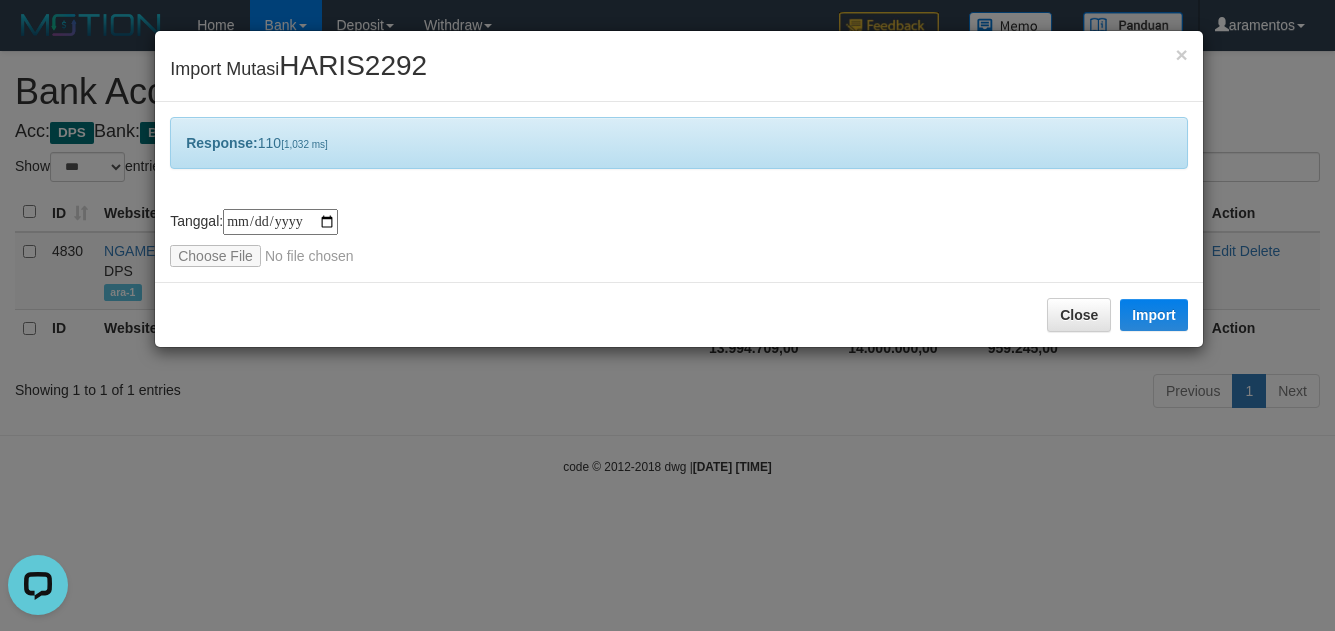 scroll, scrollTop: 0, scrollLeft: 0, axis: both 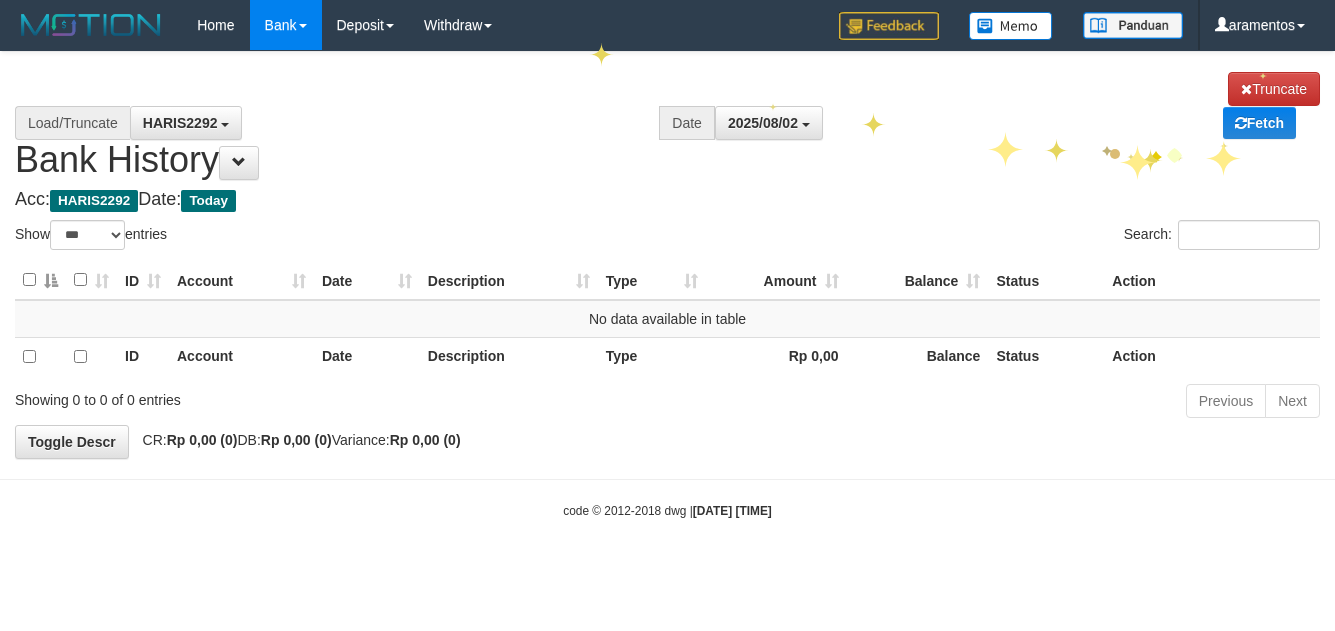 select on "***" 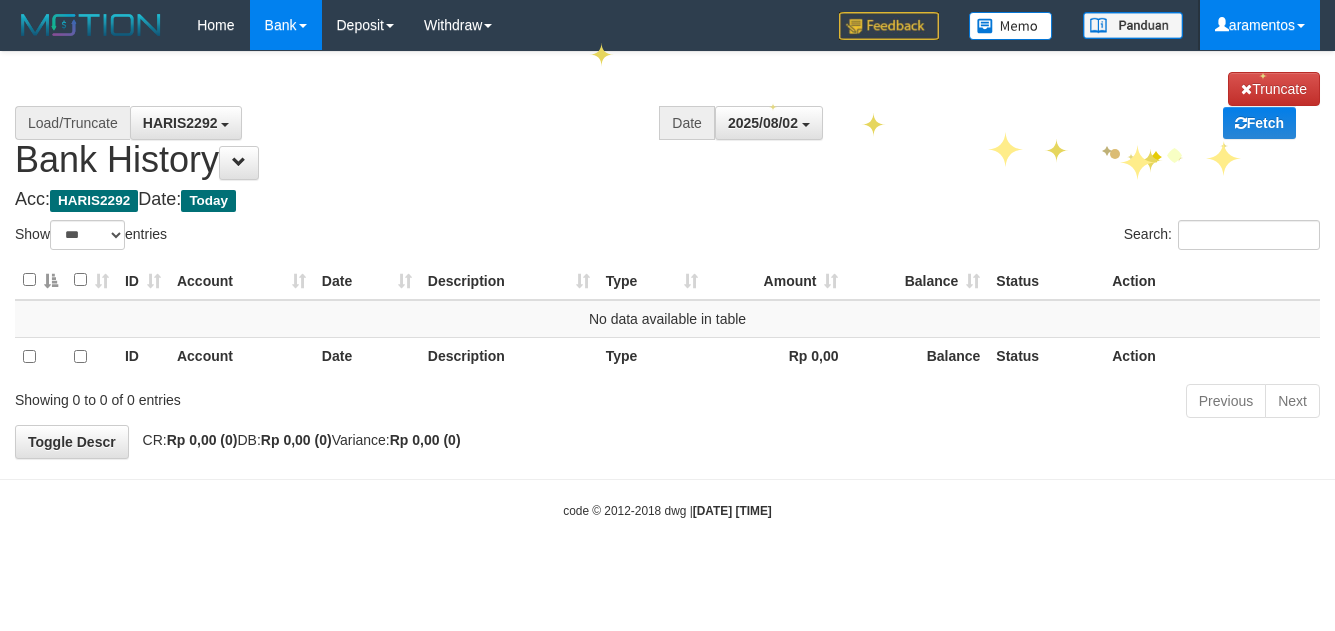 scroll, scrollTop: 0, scrollLeft: 0, axis: both 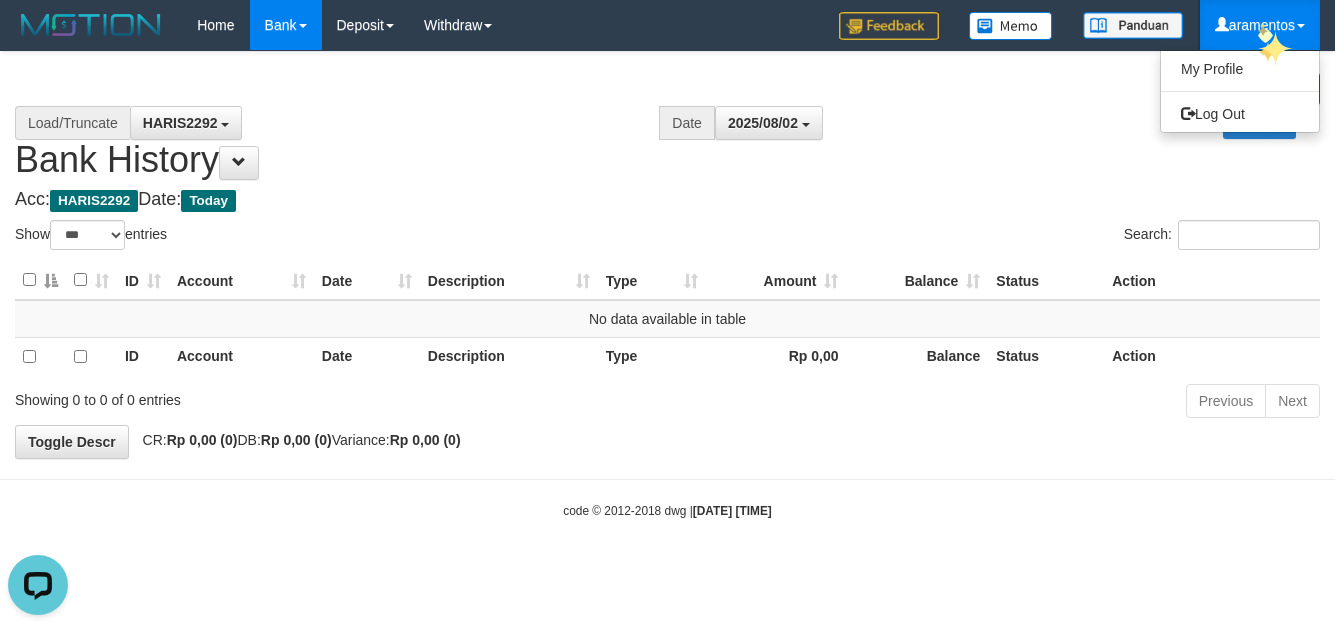click on "aramentos" at bounding box center [1260, 25] 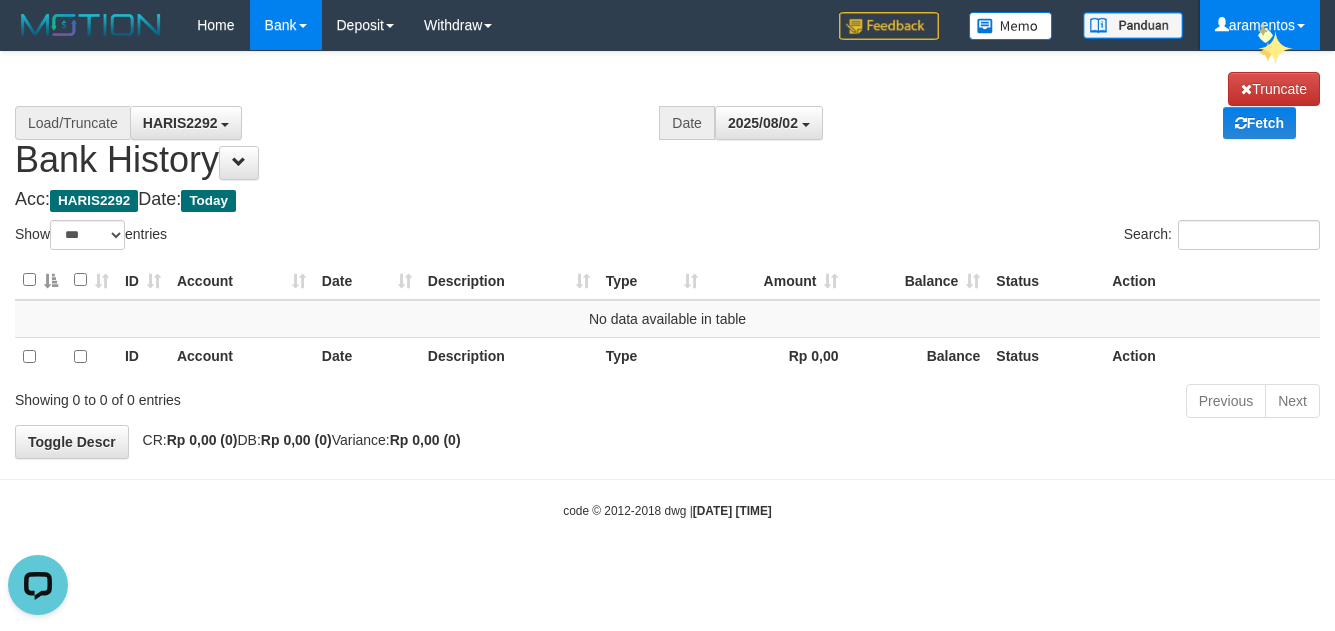 click on "aramentos" at bounding box center (1260, 25) 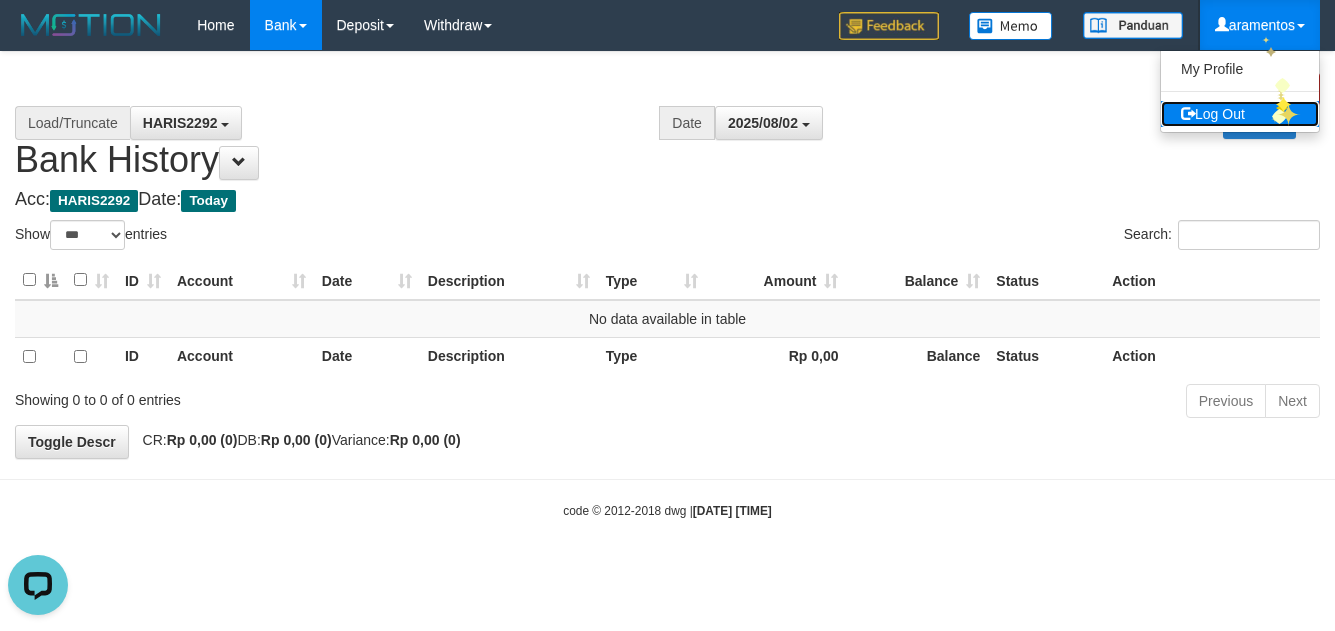 click on "Log Out" at bounding box center (1240, 114) 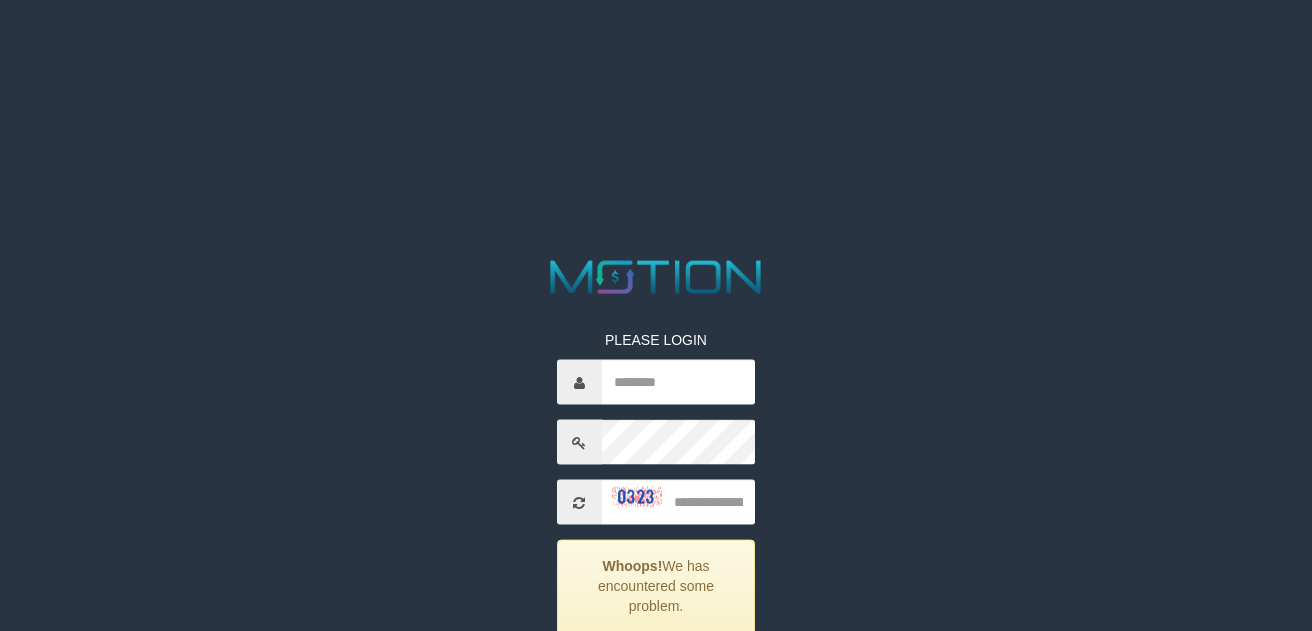 scroll, scrollTop: 0, scrollLeft: 0, axis: both 